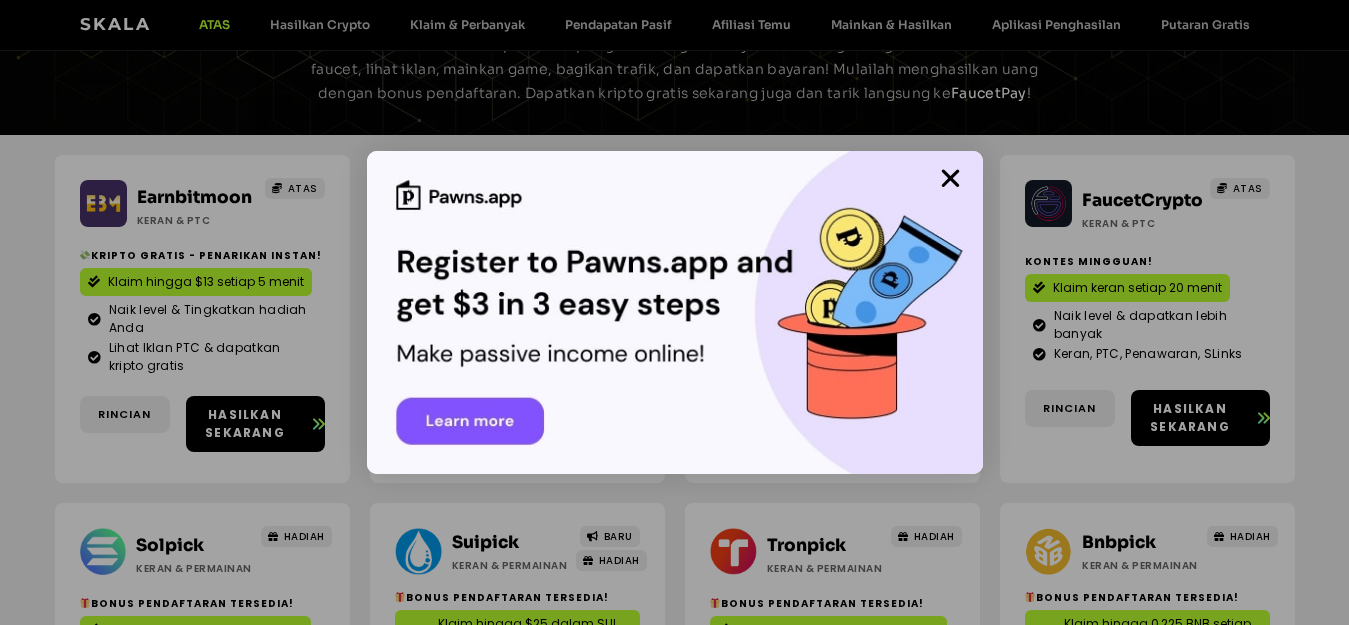 scroll, scrollTop: 200, scrollLeft: 0, axis: vertical 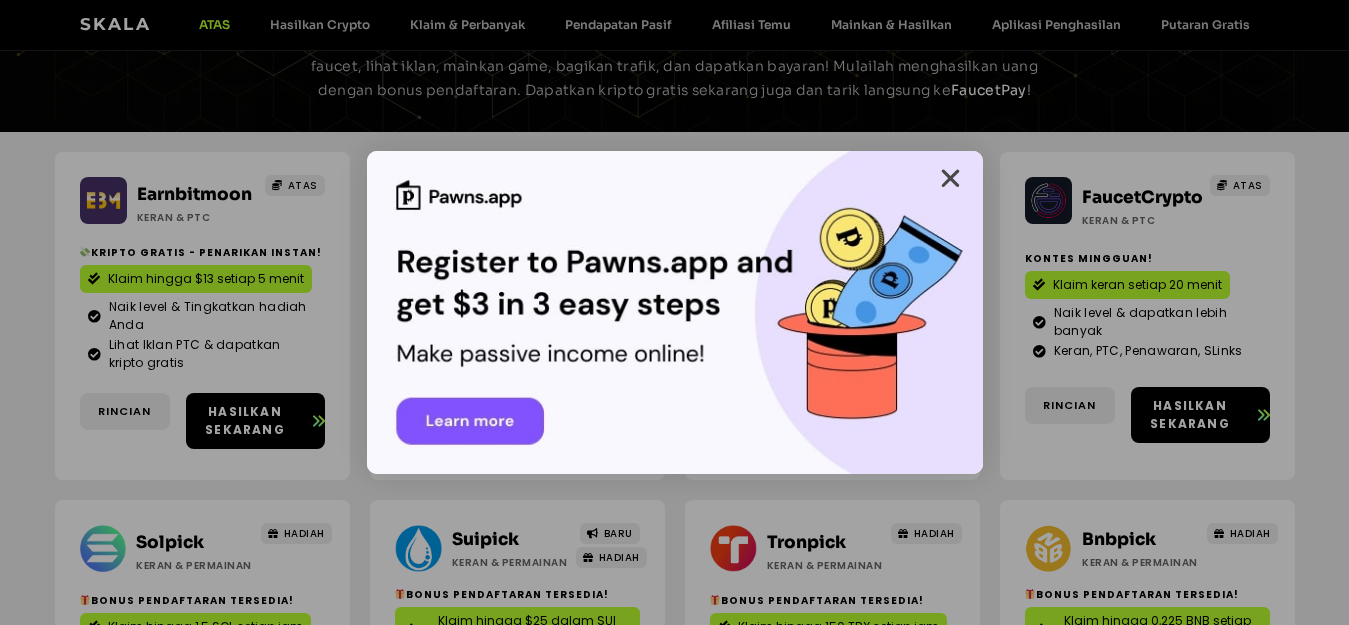 click at bounding box center (950, 178) 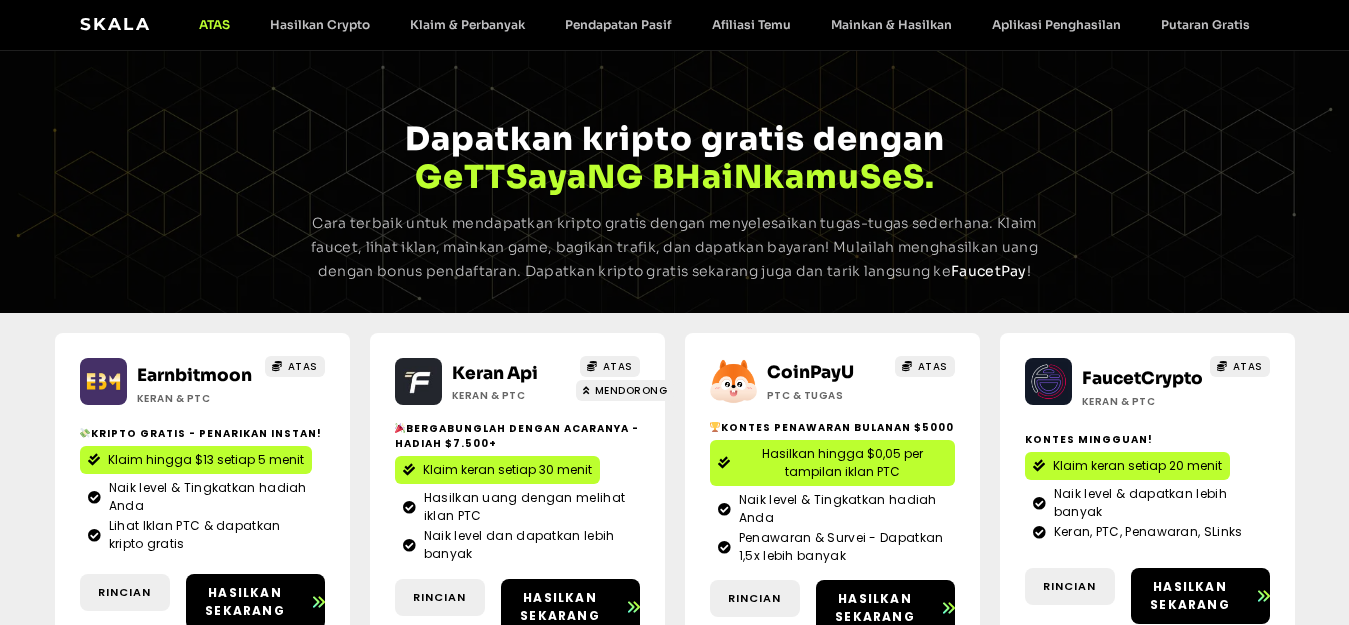 scroll, scrollTop: 0, scrollLeft: 0, axis: both 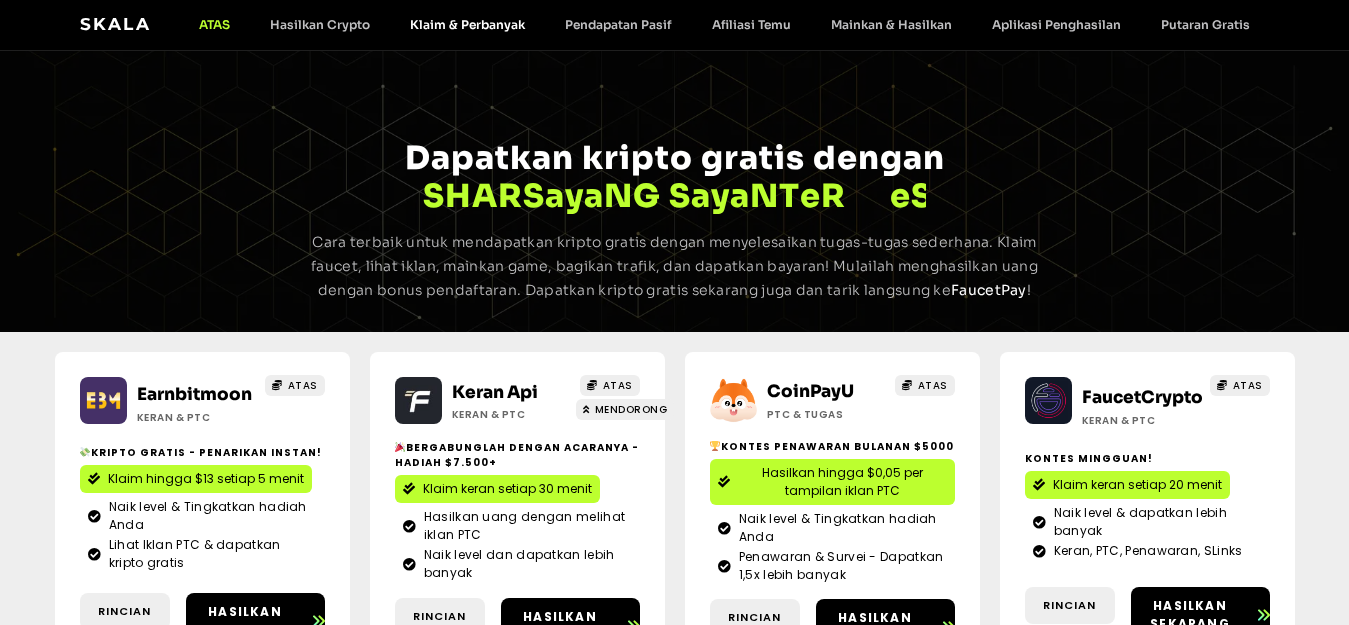 click on "Klaim & Perbanyak" 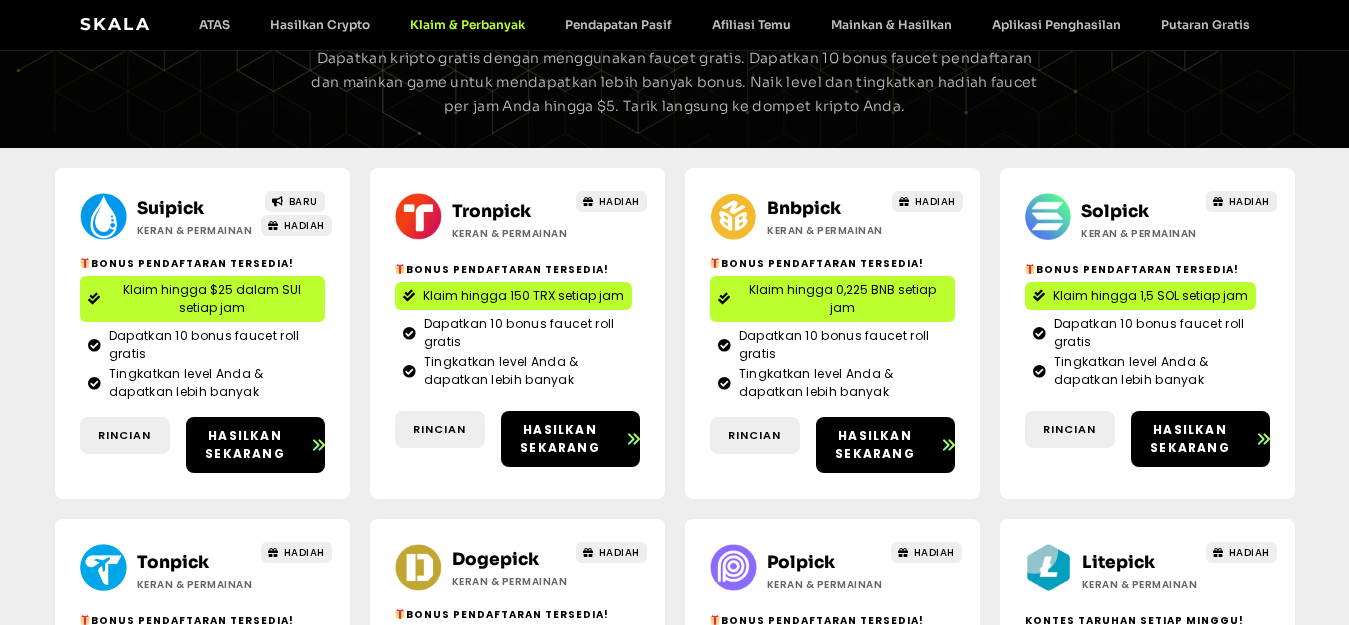 scroll, scrollTop: 200, scrollLeft: 0, axis: vertical 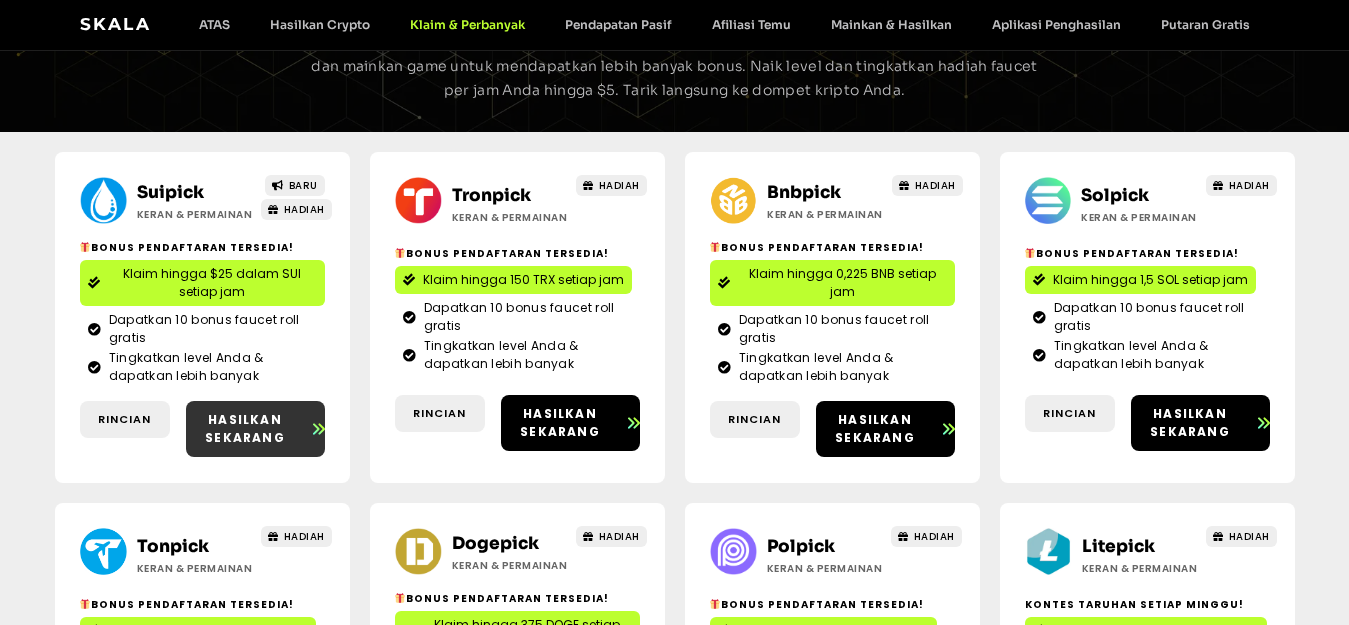 click on "Hasilkan sekarang" at bounding box center (245, 428) 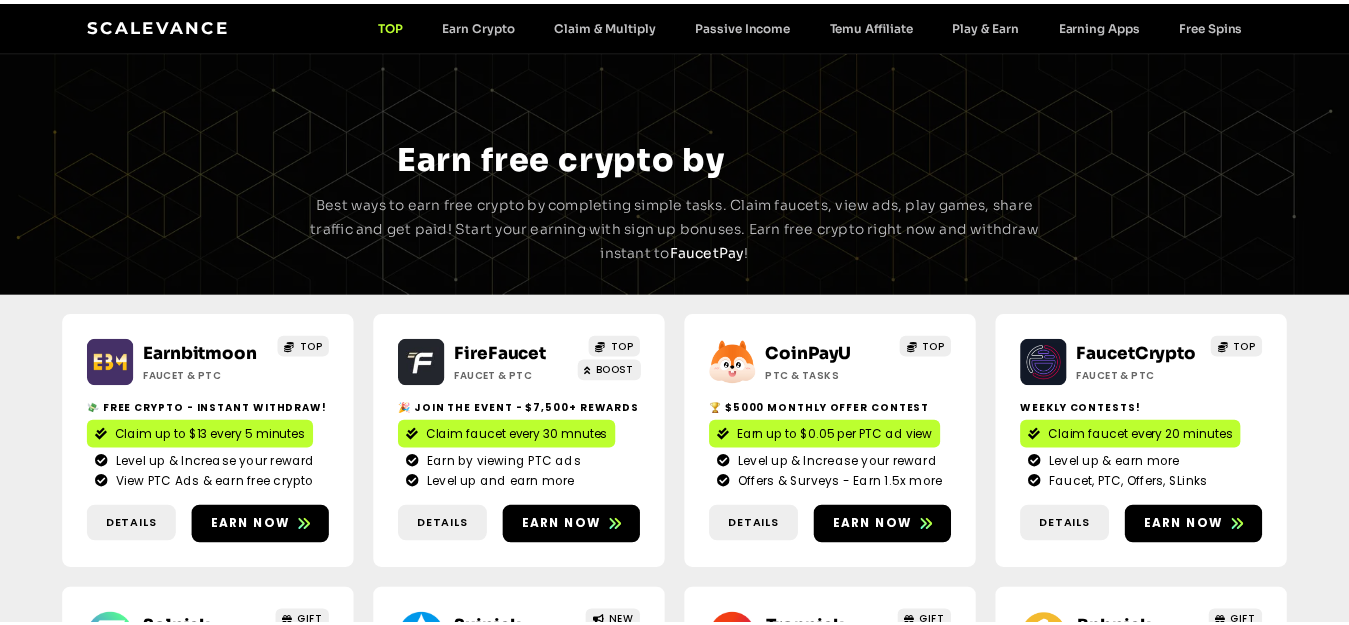 scroll, scrollTop: 0, scrollLeft: 0, axis: both 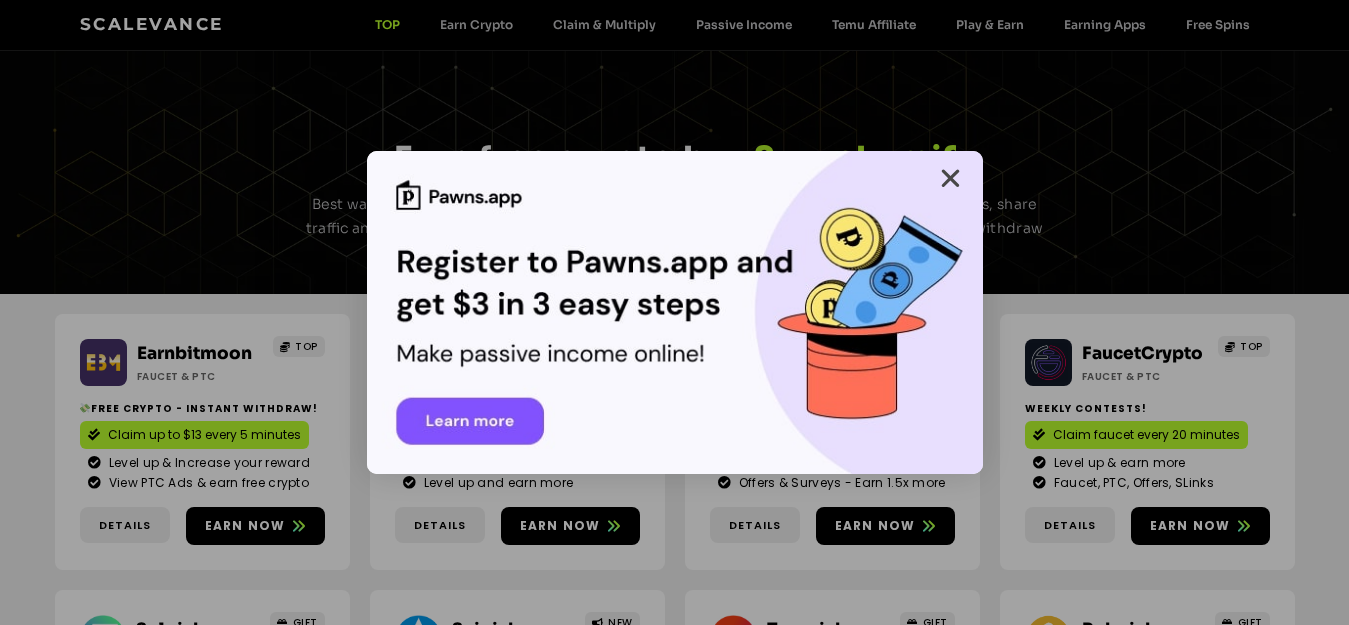 click at bounding box center (950, 178) 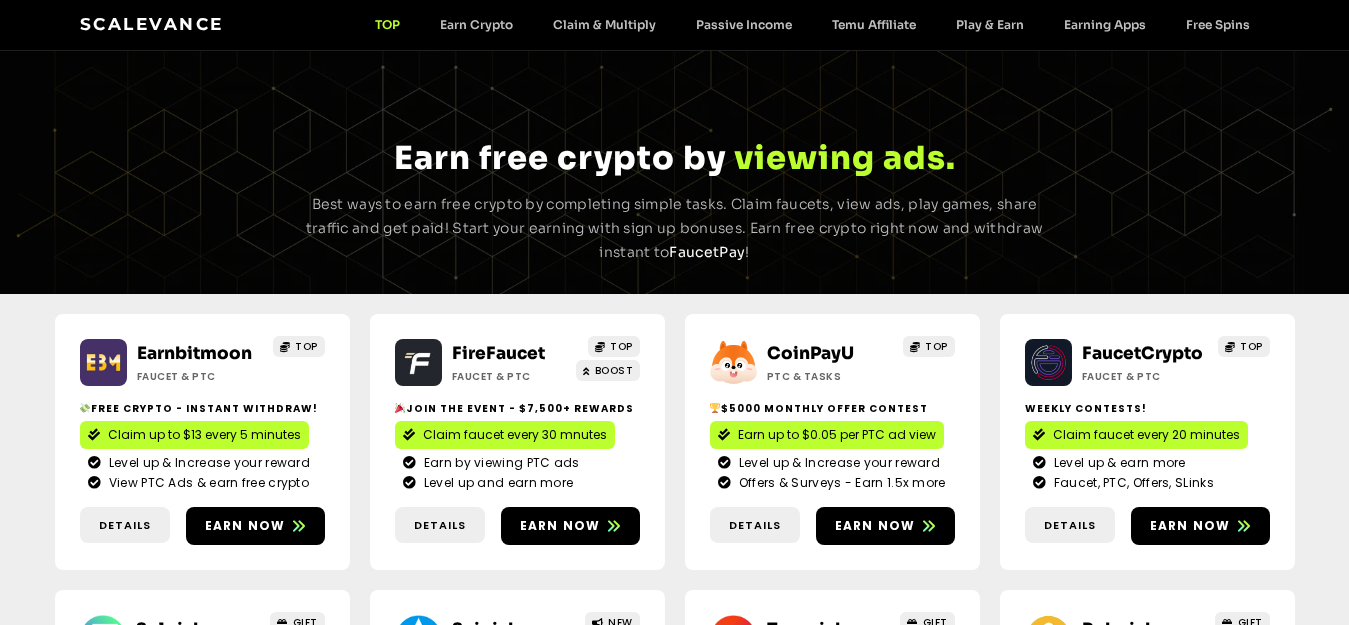 scroll, scrollTop: 0, scrollLeft: 0, axis: both 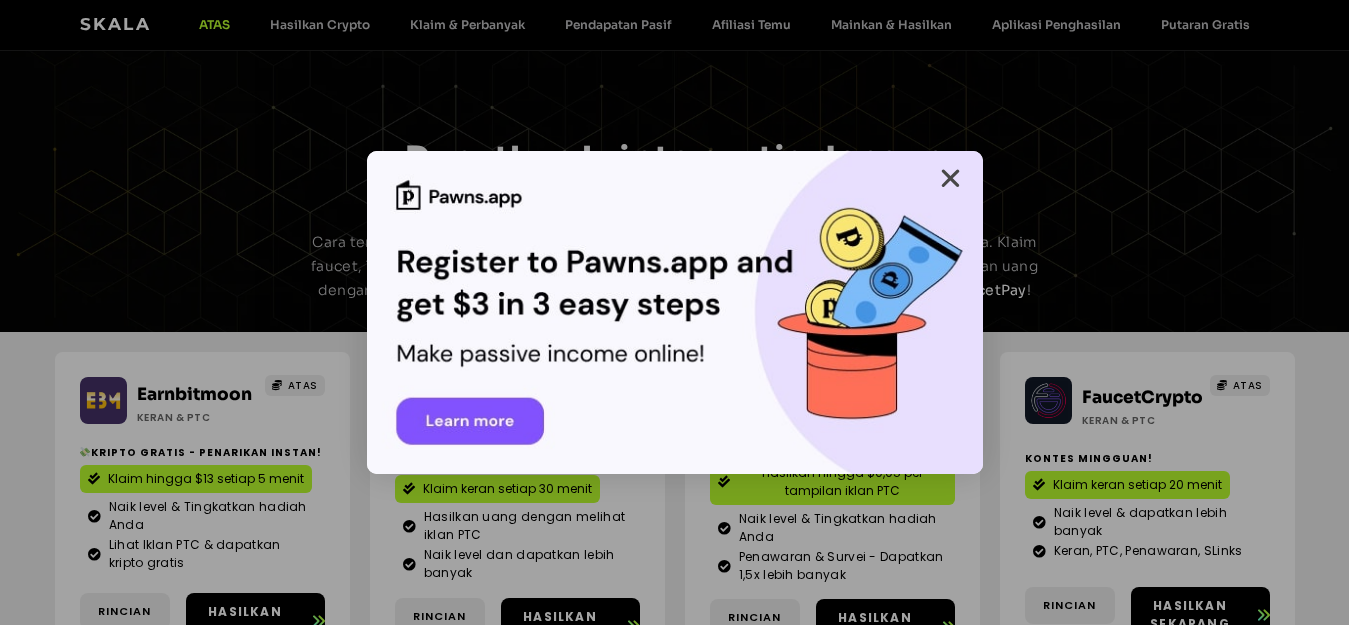 click at bounding box center [950, 178] 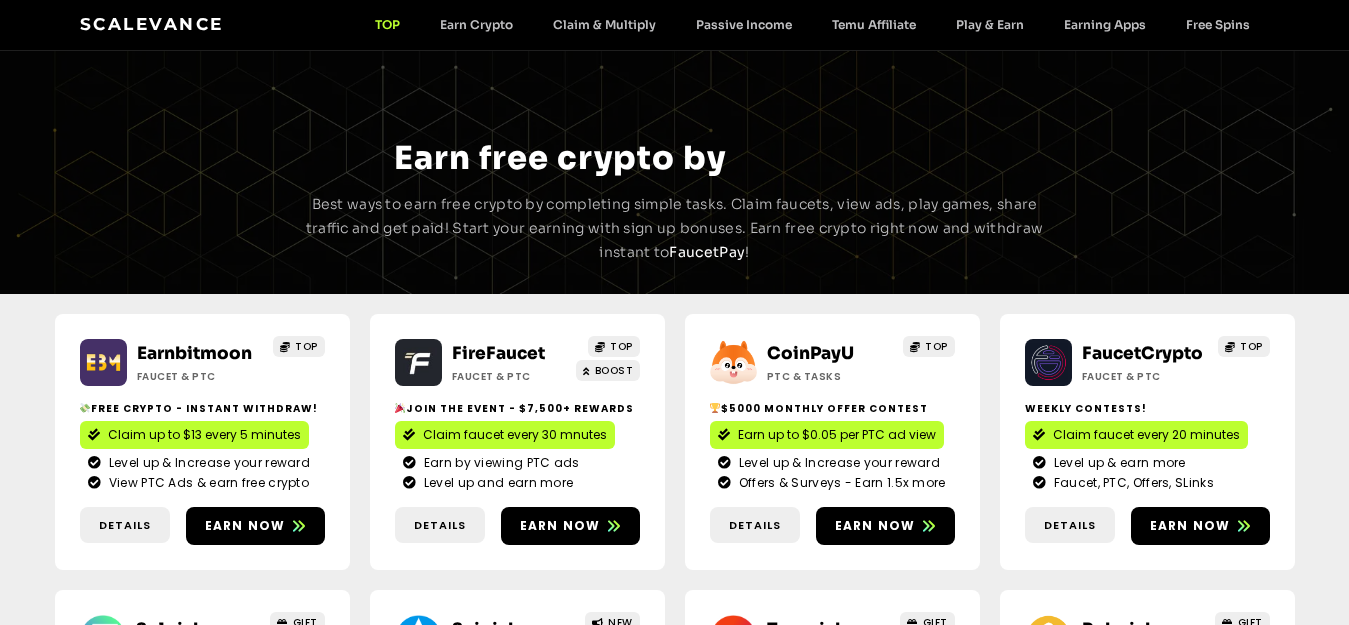 scroll, scrollTop: 0, scrollLeft: 0, axis: both 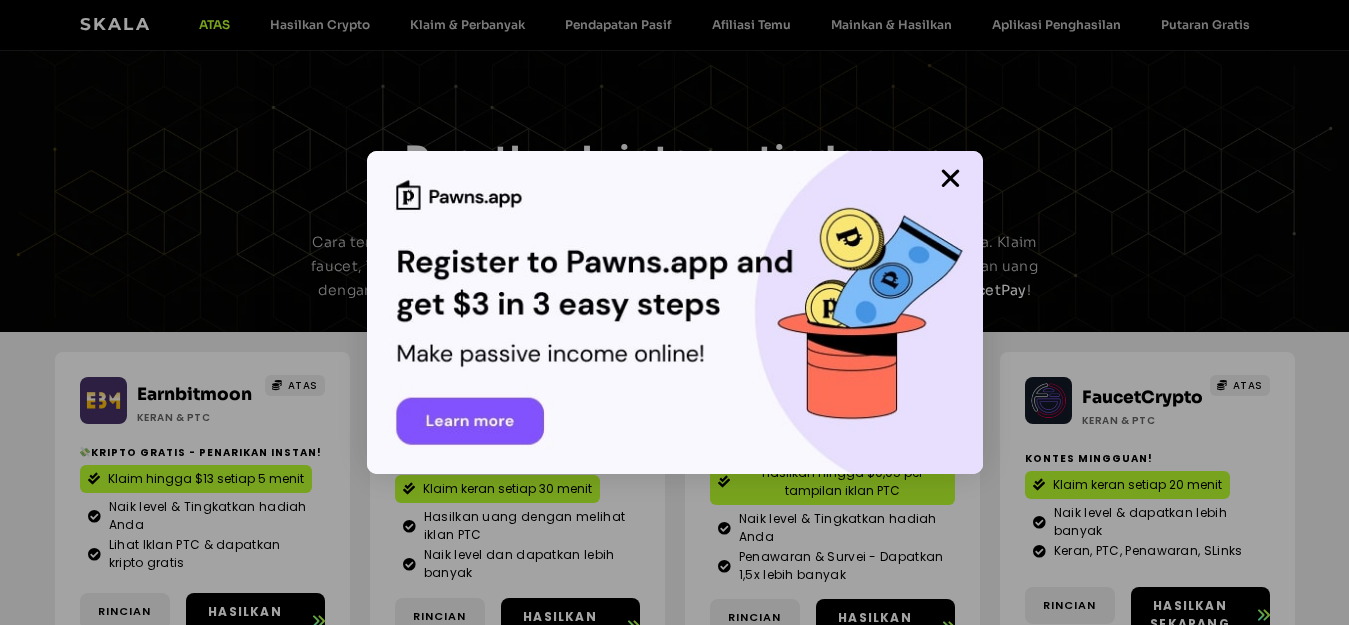click at bounding box center [675, 312] 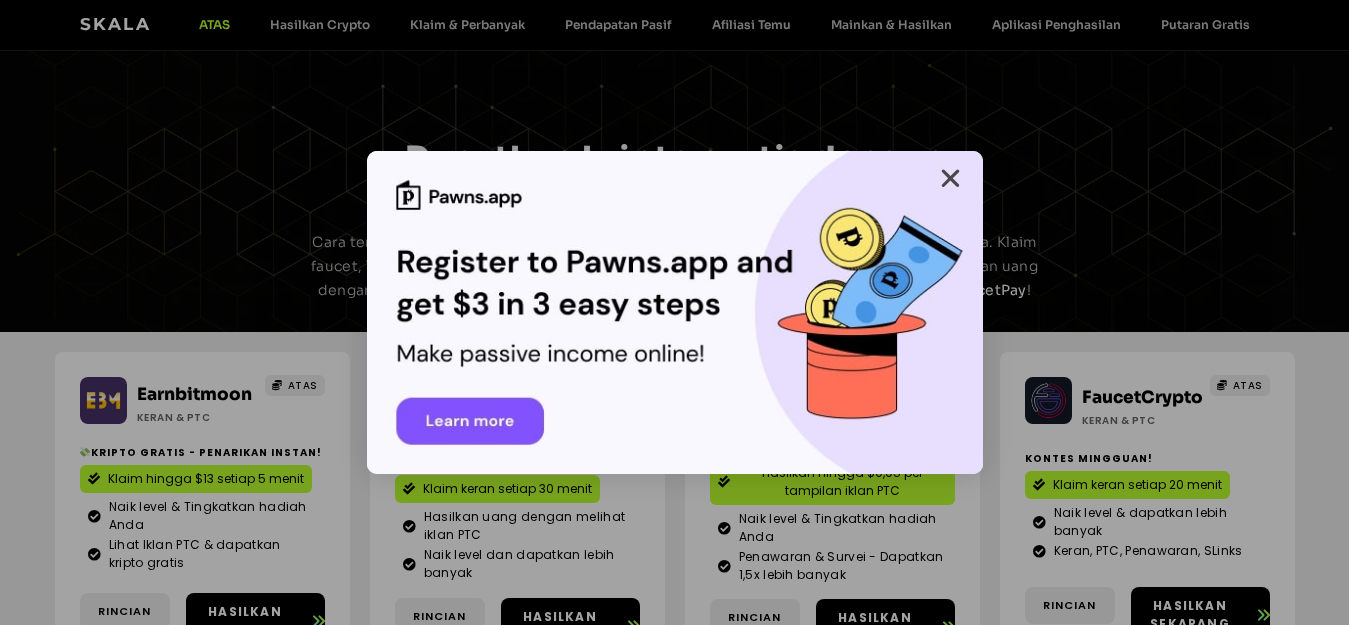 click at bounding box center (950, 178) 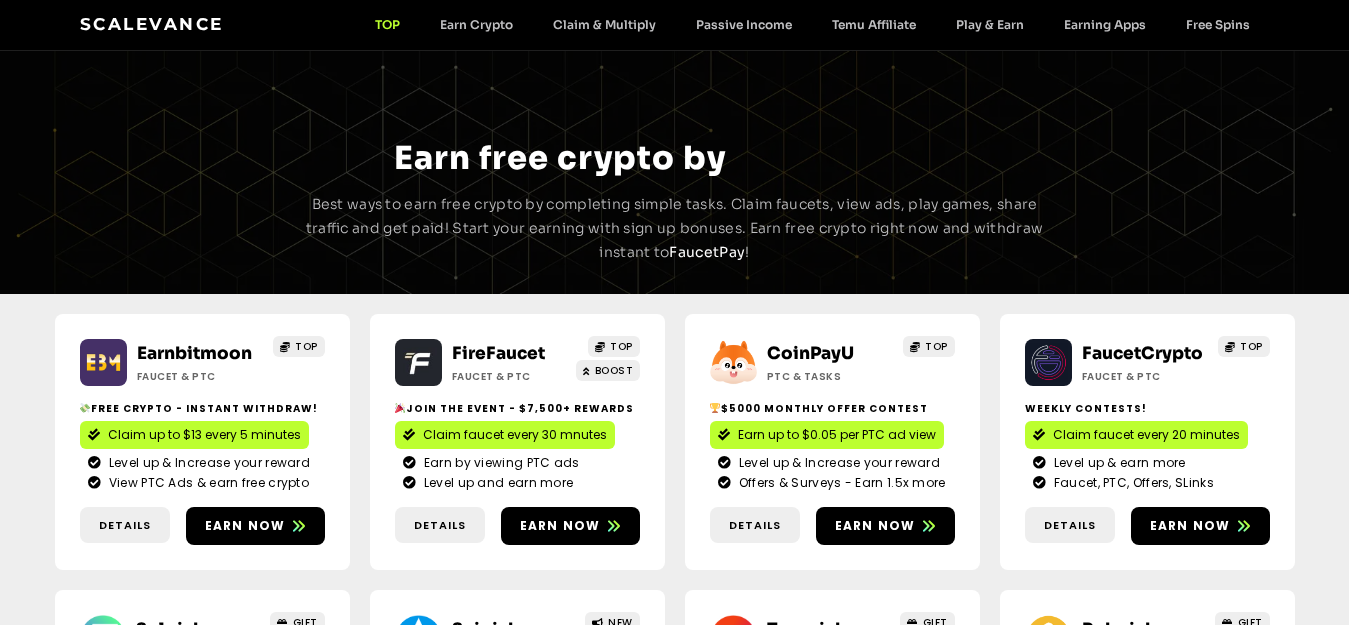 scroll, scrollTop: 0, scrollLeft: 0, axis: both 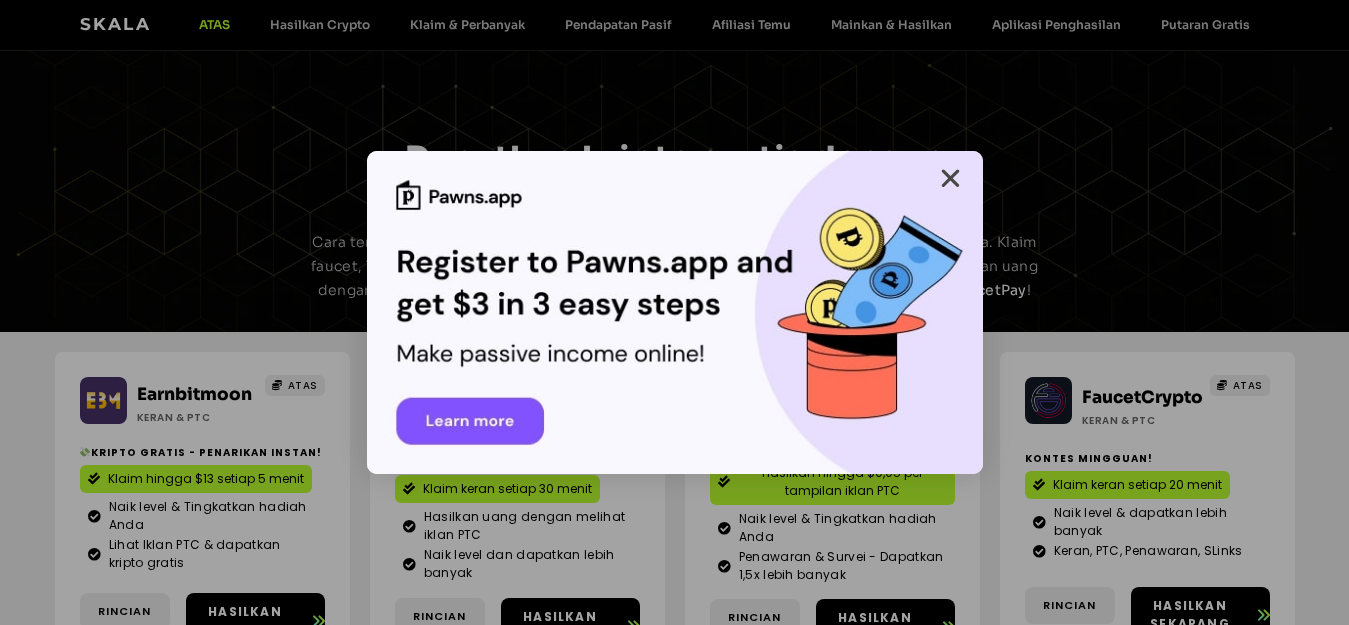 click at bounding box center (950, 178) 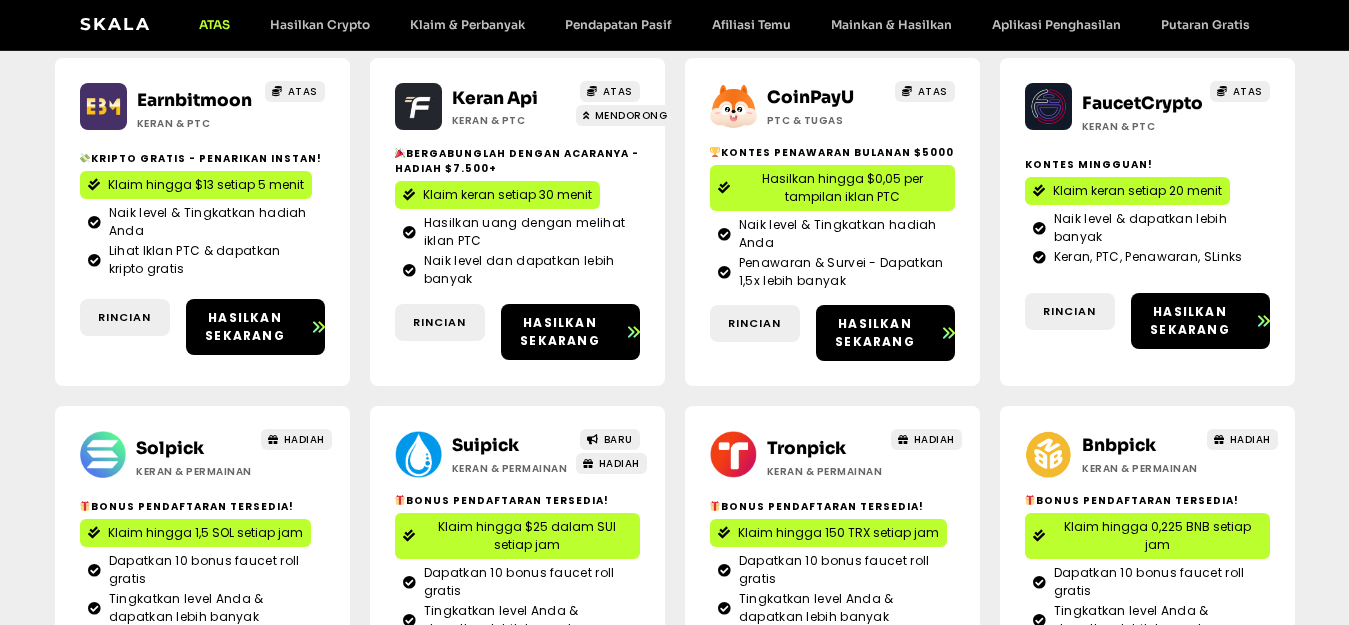 scroll, scrollTop: 0, scrollLeft: 0, axis: both 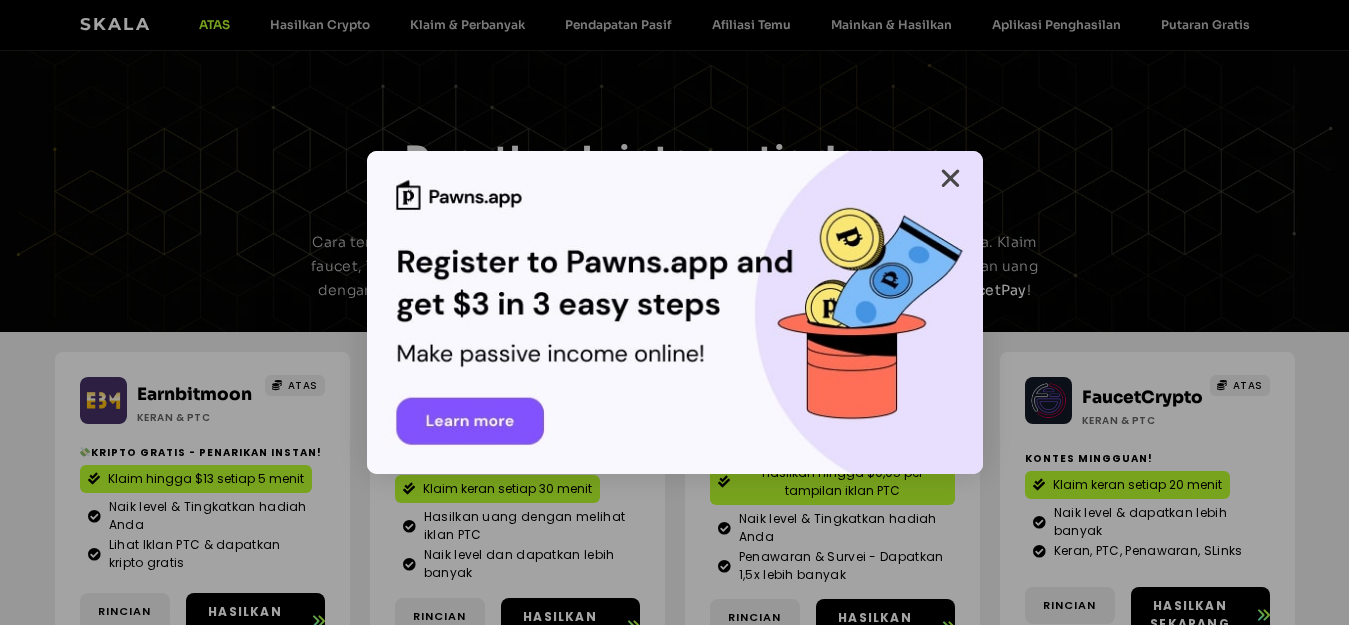 click at bounding box center (950, 178) 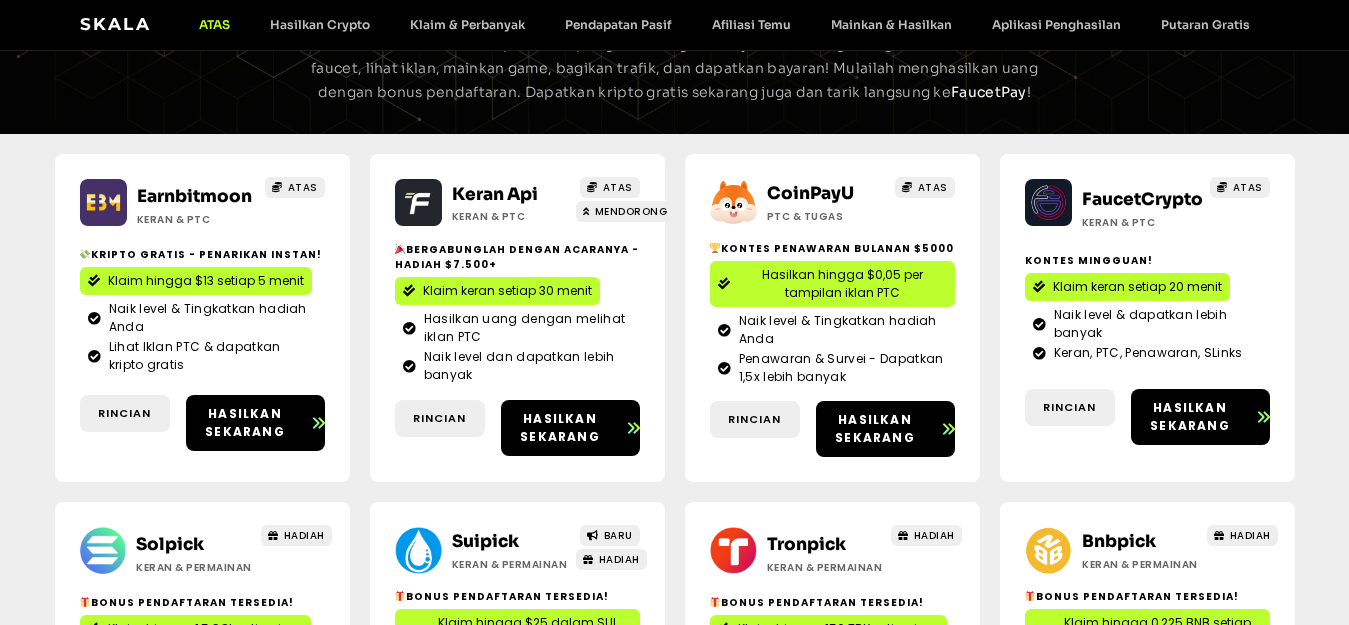 scroll, scrollTop: 0, scrollLeft: 0, axis: both 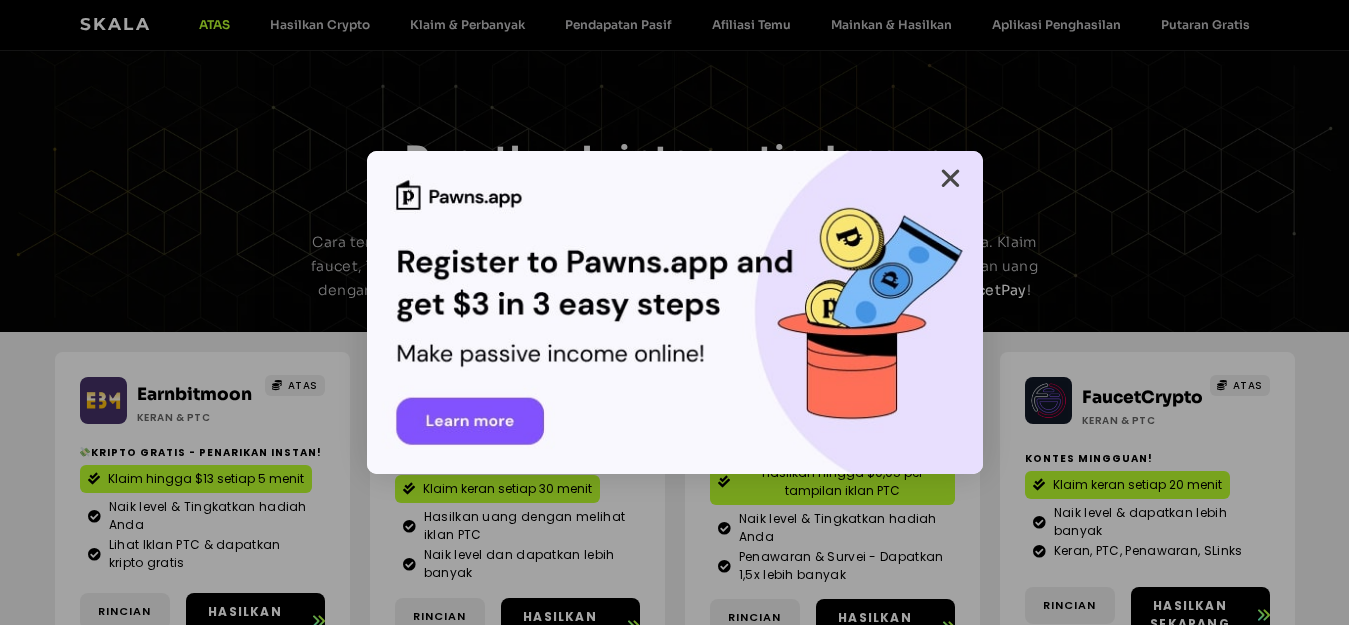 click at bounding box center (950, 178) 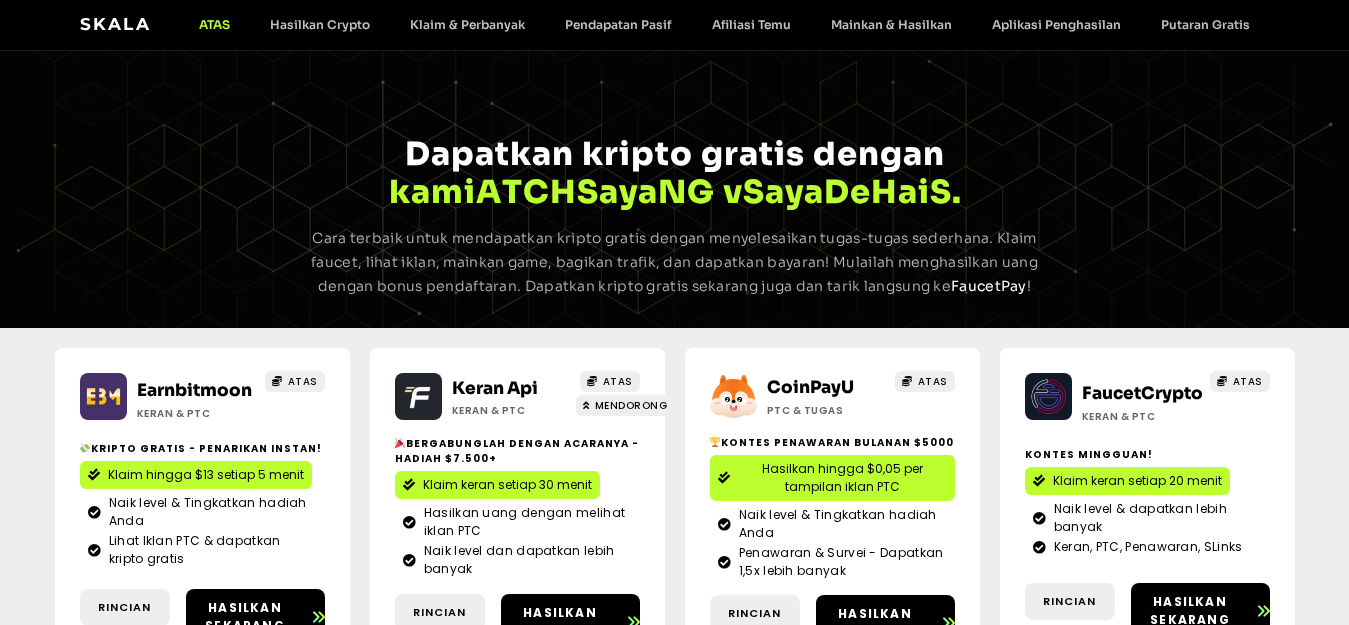 scroll, scrollTop: 0, scrollLeft: 0, axis: both 